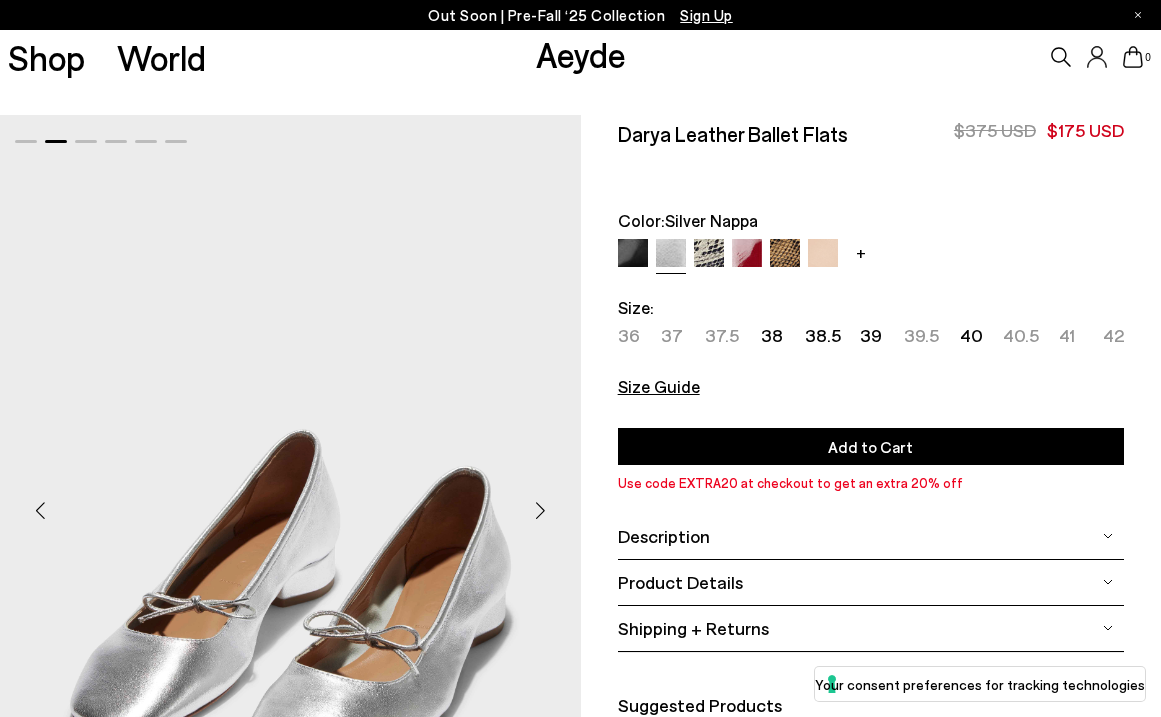 click at bounding box center (541, 510) 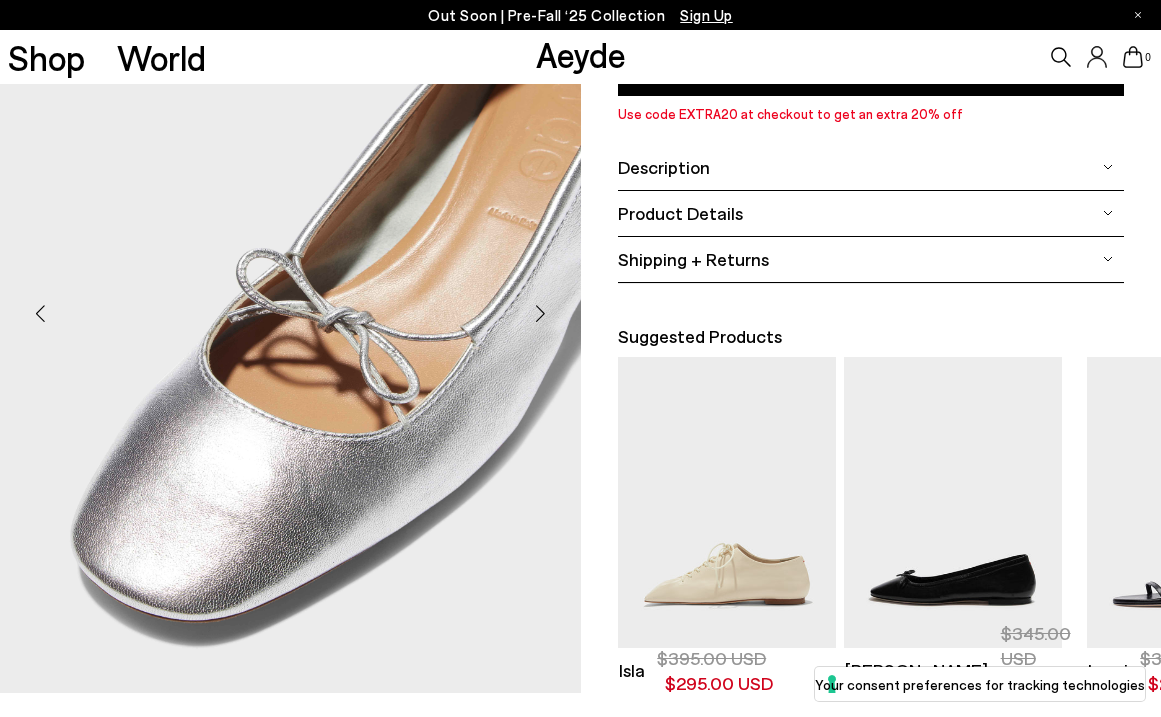 click at bounding box center [541, 314] 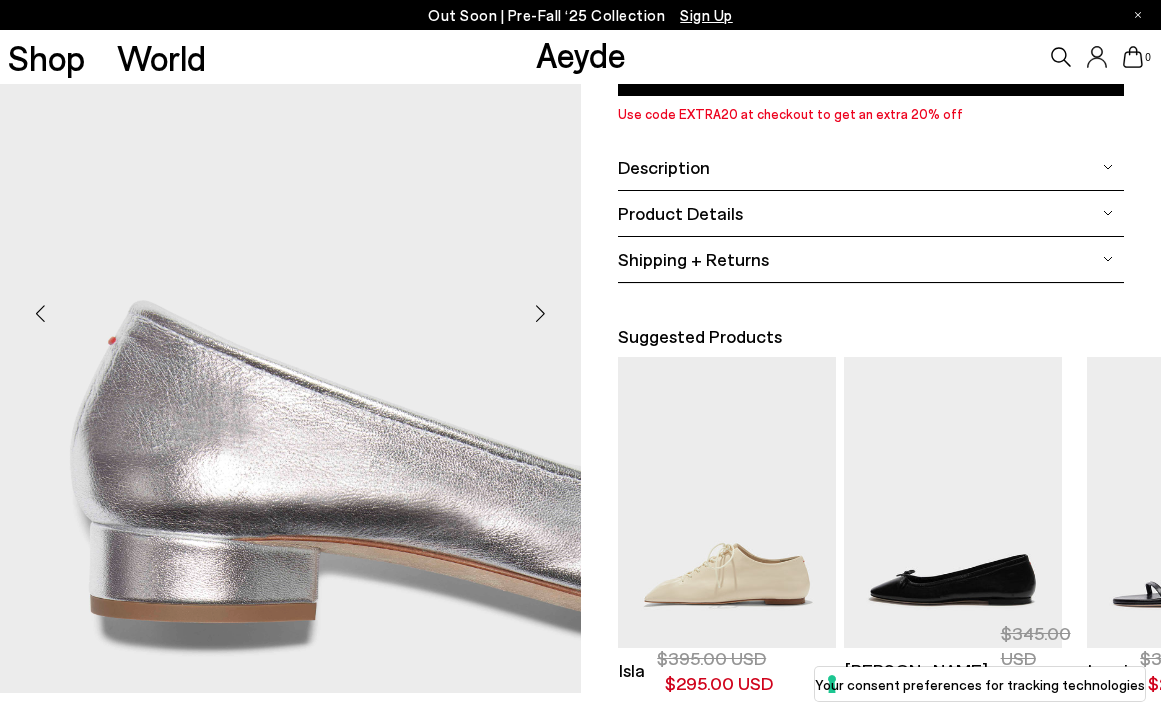 click at bounding box center [541, 314] 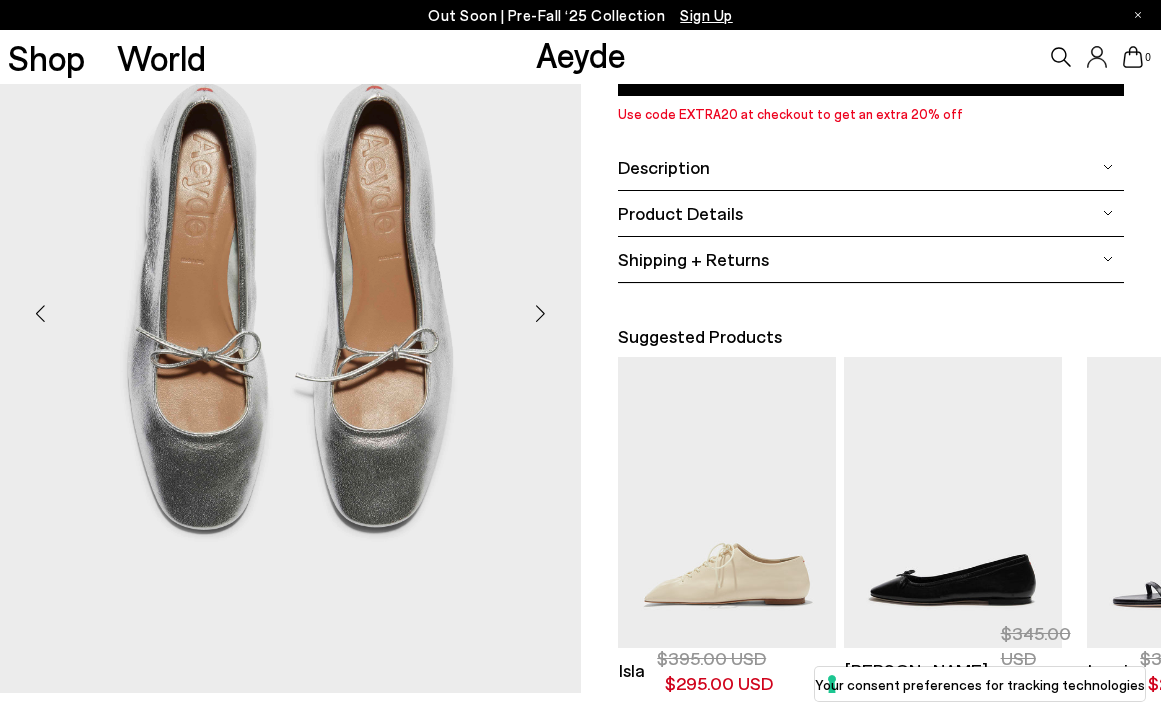 click at bounding box center [541, 314] 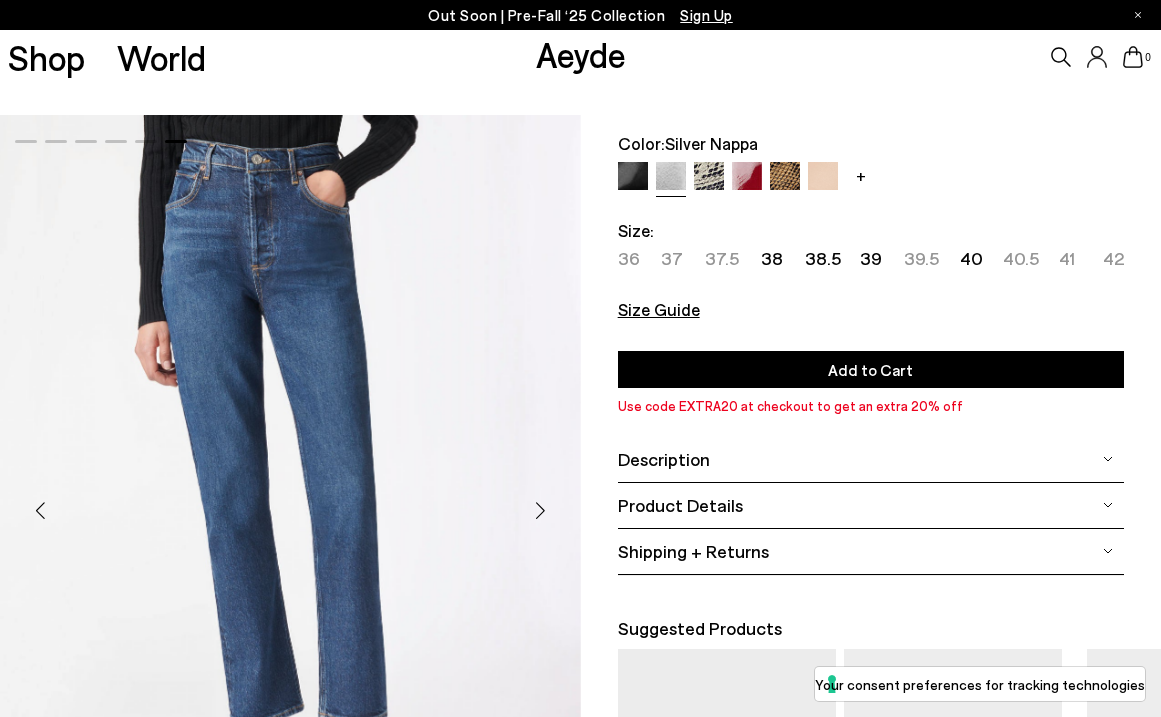 scroll, scrollTop: 0, scrollLeft: 0, axis: both 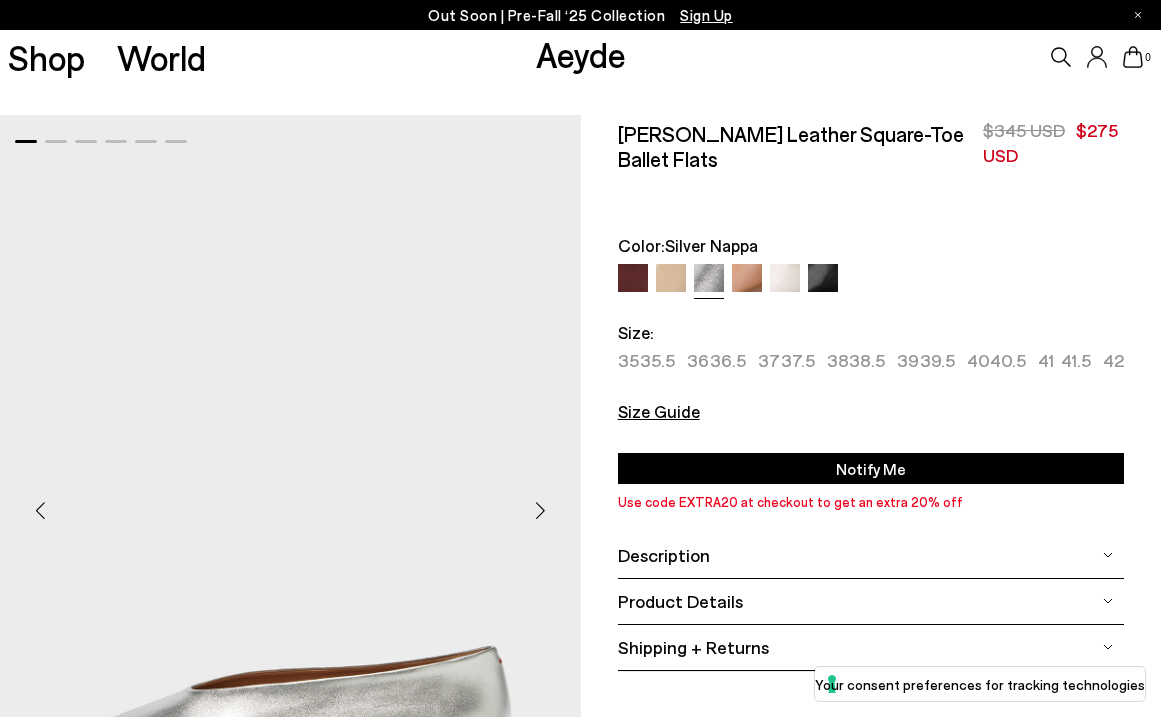 click on "37" at bounding box center [769, 360] 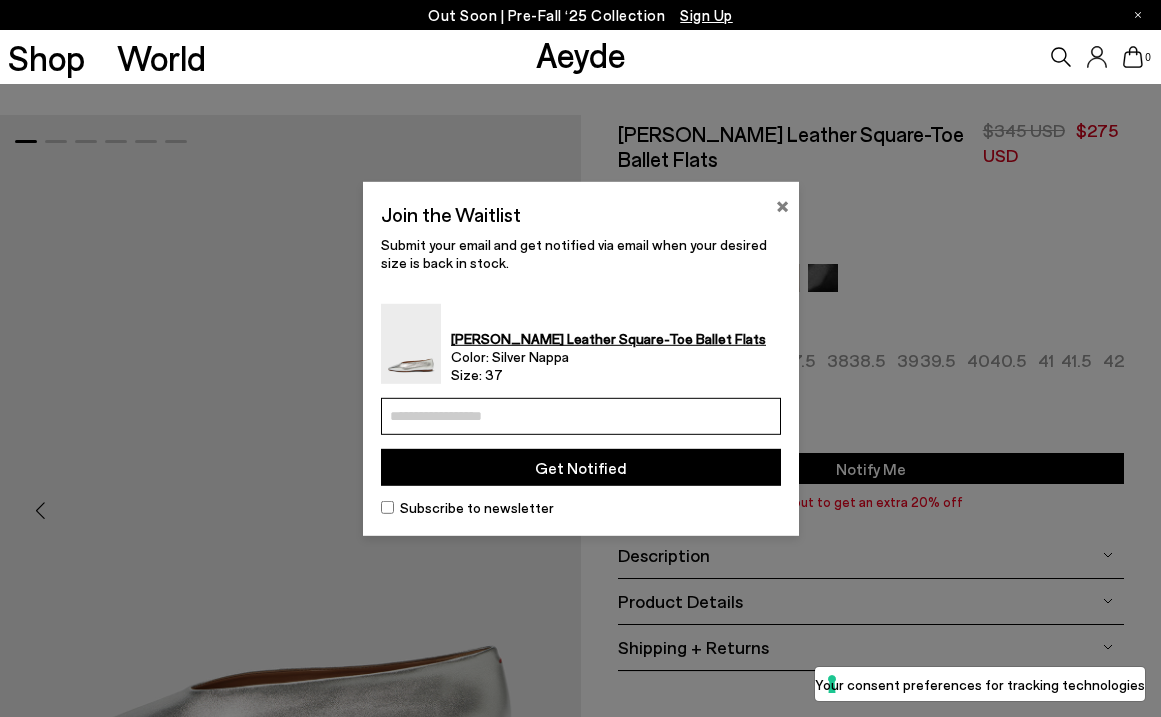 click on "×" at bounding box center (782, 203) 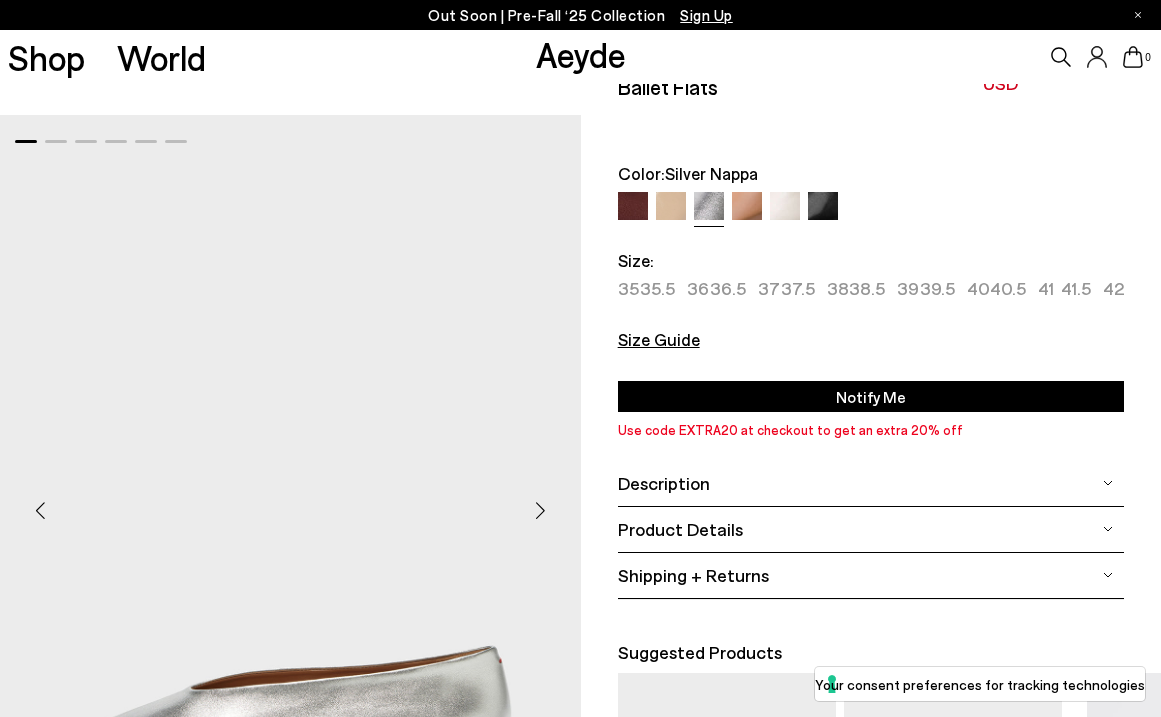 scroll, scrollTop: 0, scrollLeft: 0, axis: both 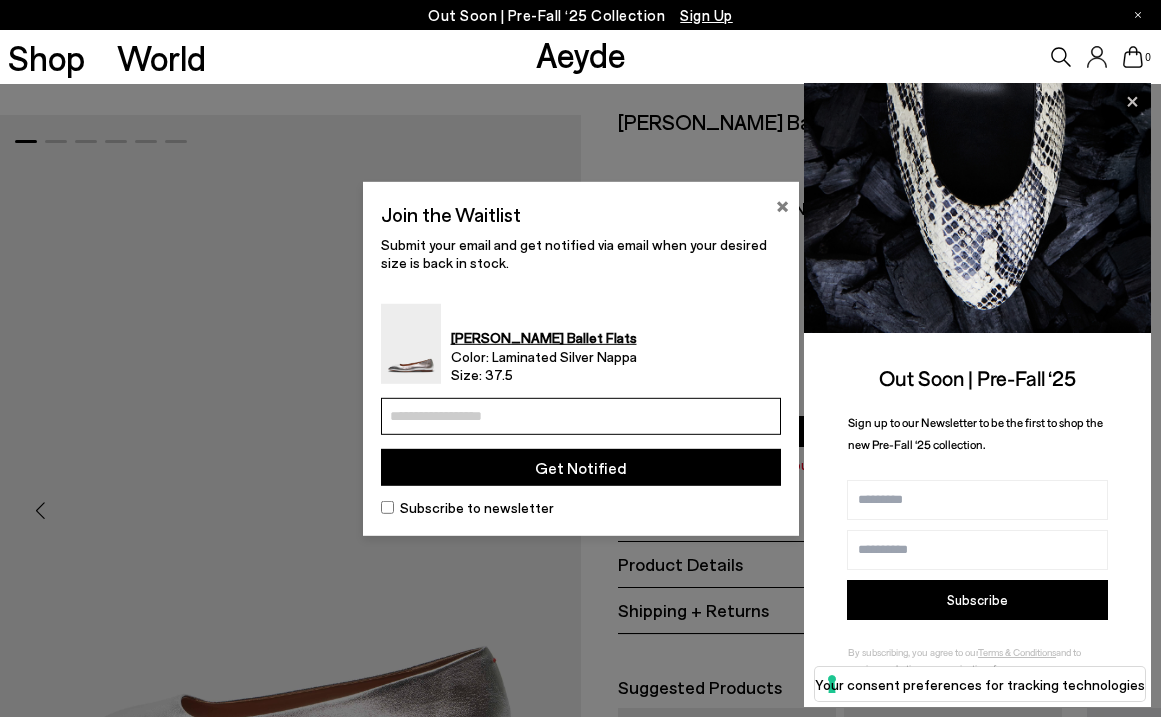 click on "×" at bounding box center (782, 203) 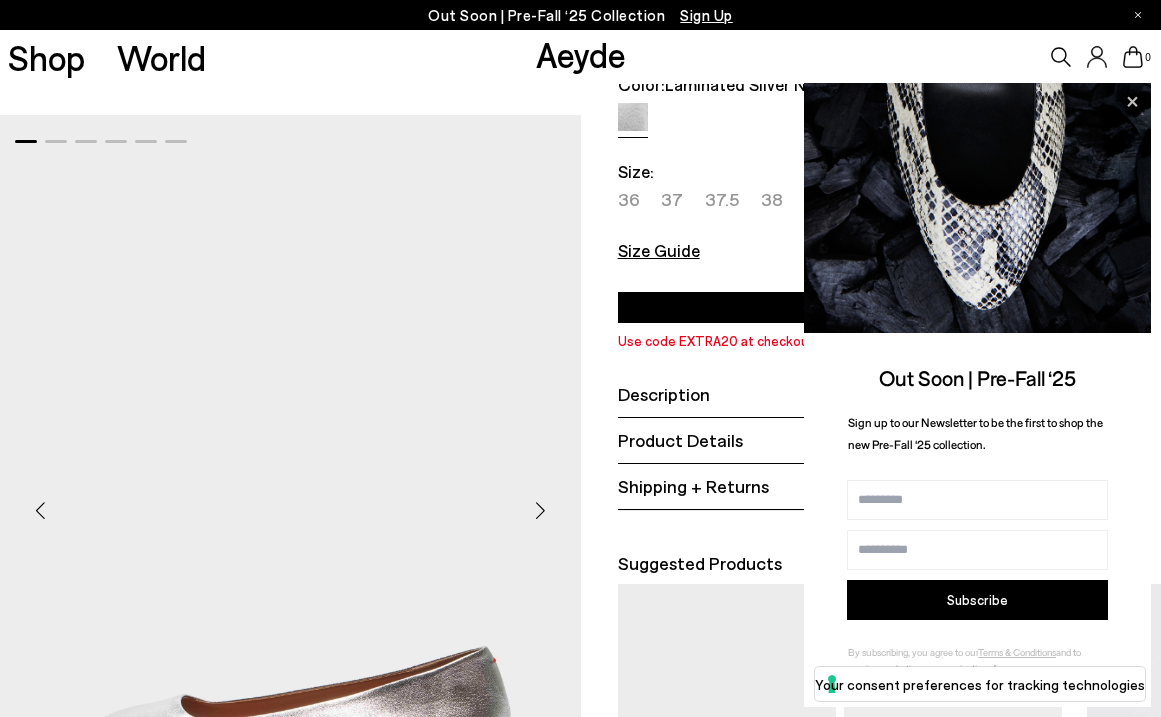 scroll, scrollTop: 197, scrollLeft: 0, axis: vertical 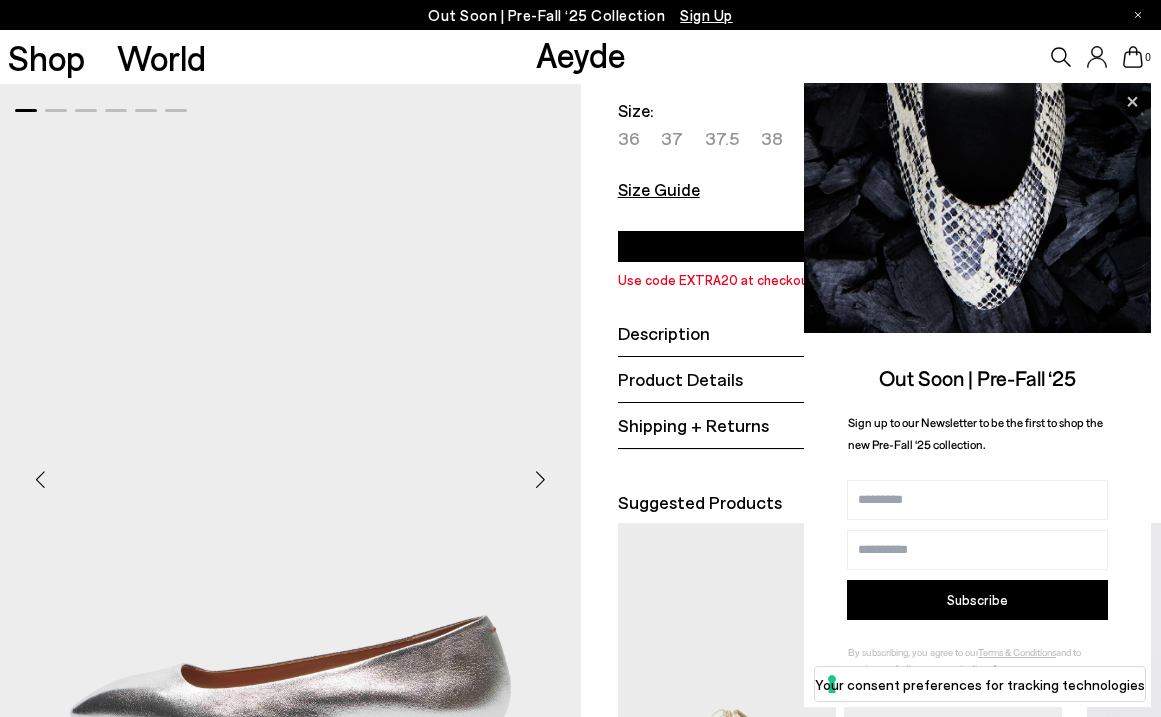 click at bounding box center [541, 480] 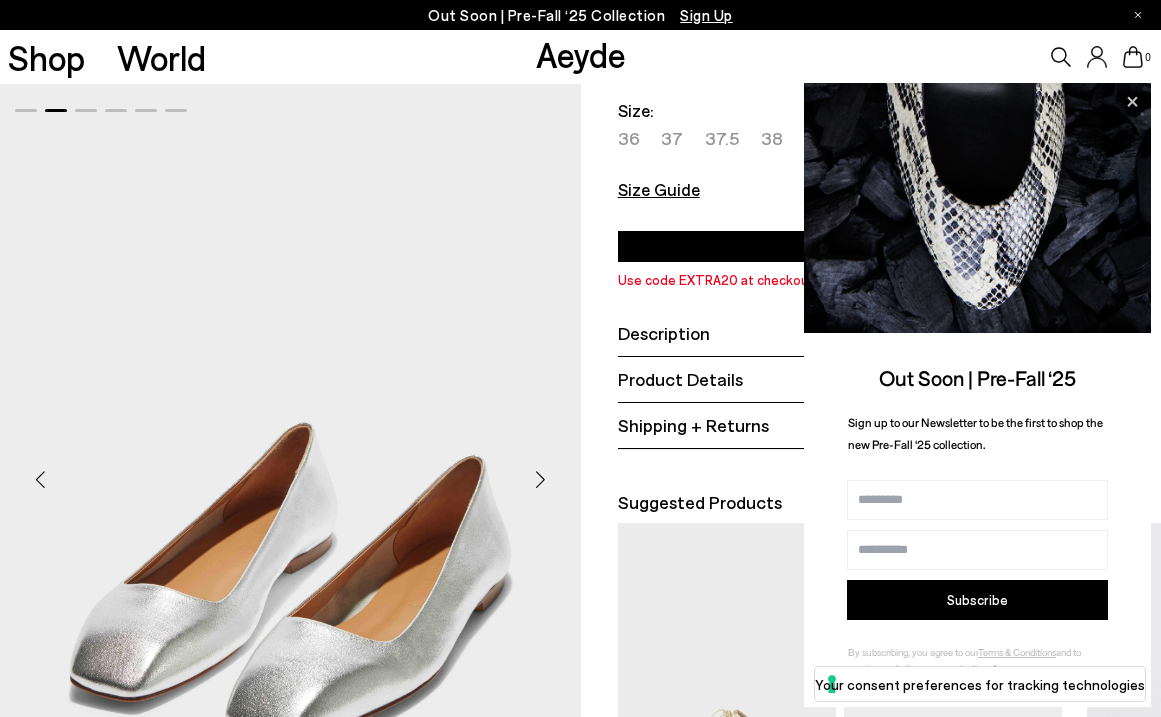 click at bounding box center (541, 480) 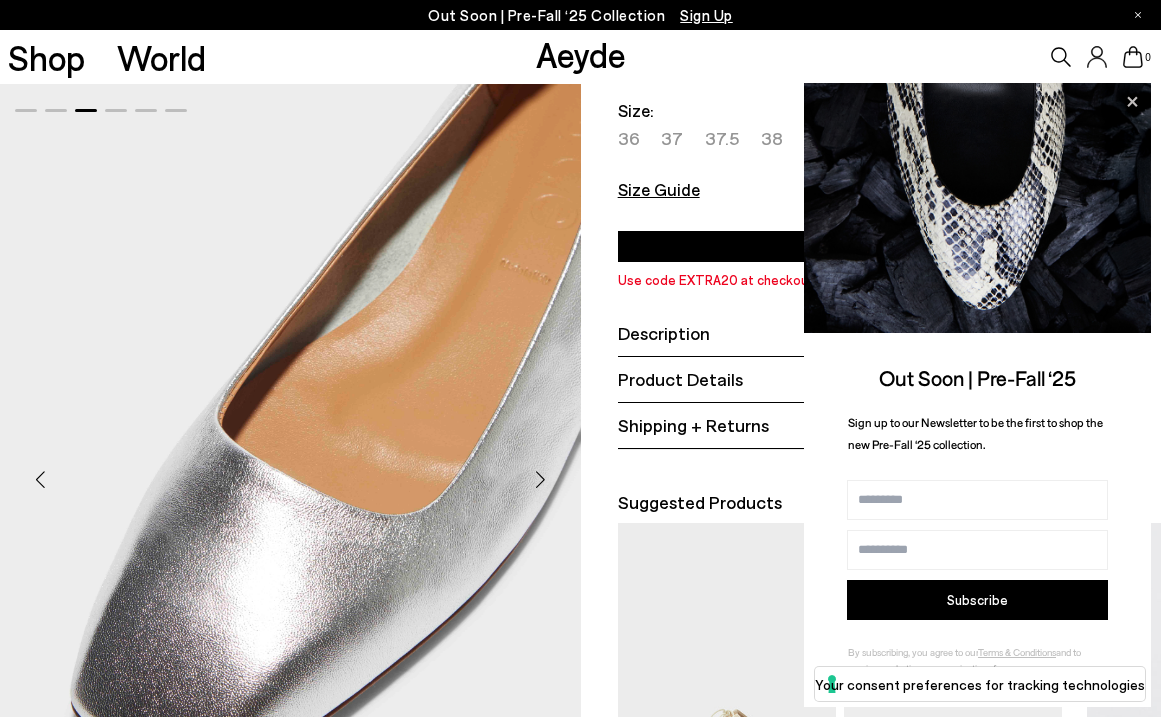 click at bounding box center (541, 480) 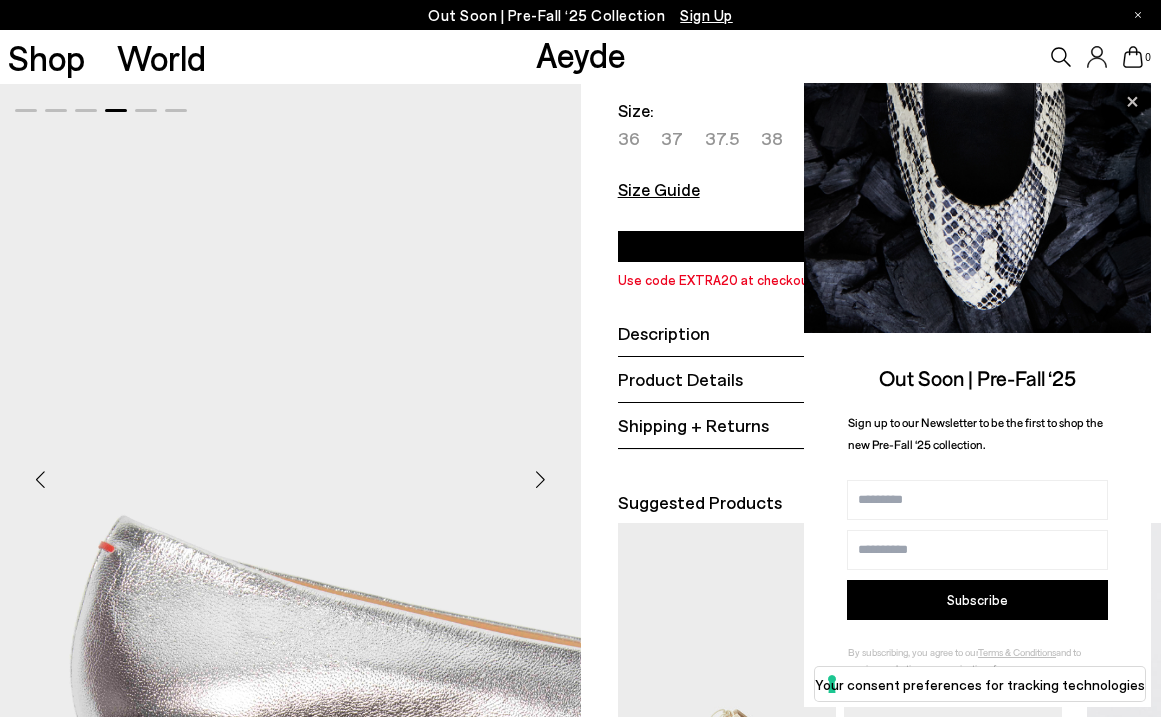 click at bounding box center (541, 480) 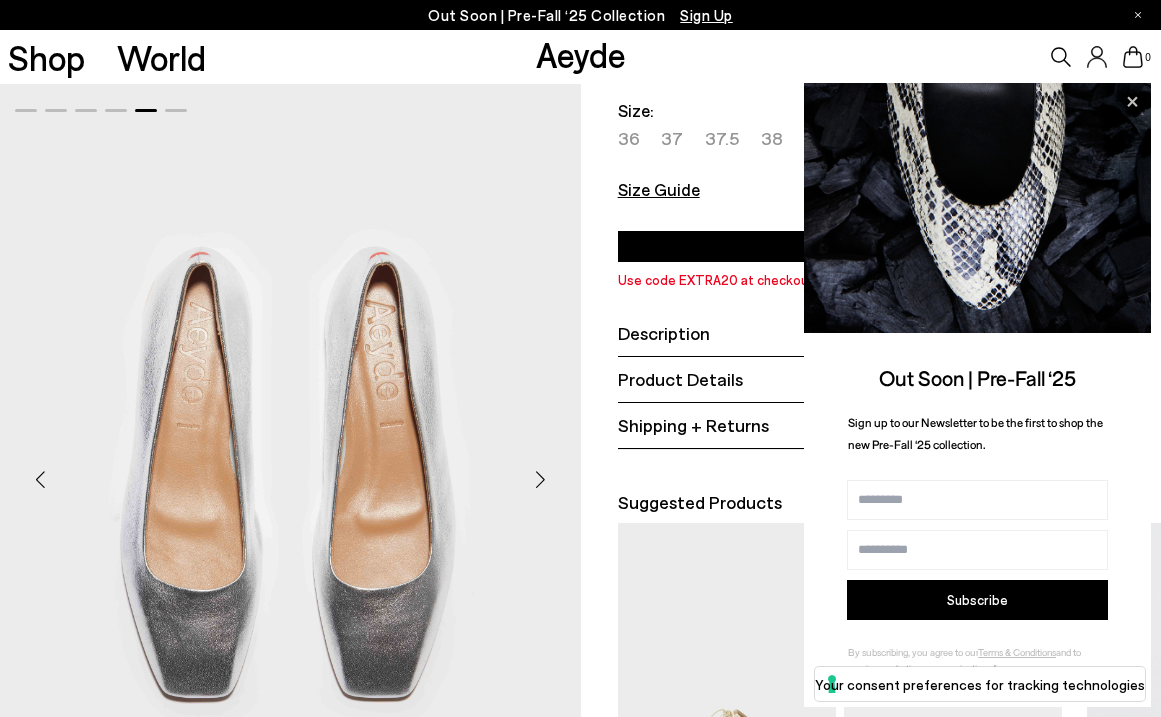 click at bounding box center [541, 480] 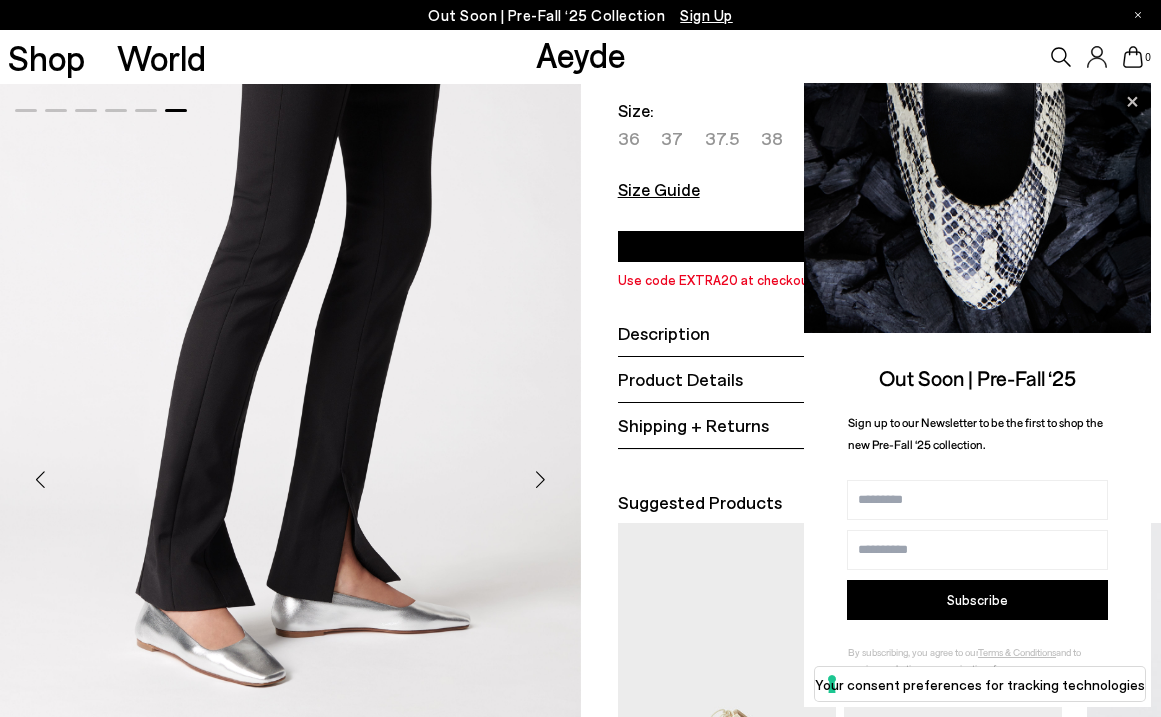 click at bounding box center [541, 480] 